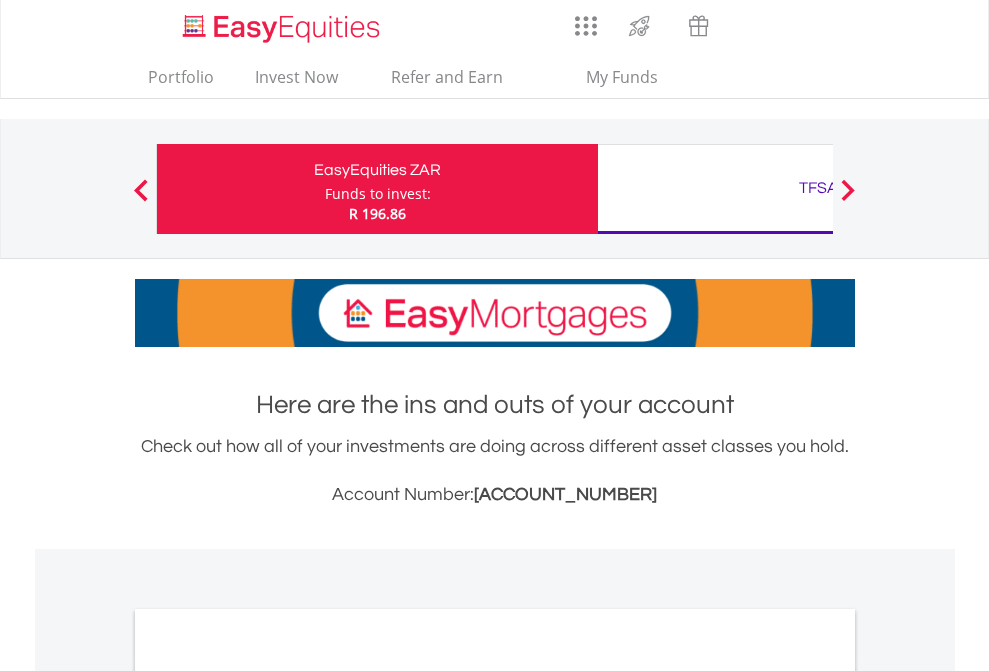 scroll, scrollTop: 0, scrollLeft: 0, axis: both 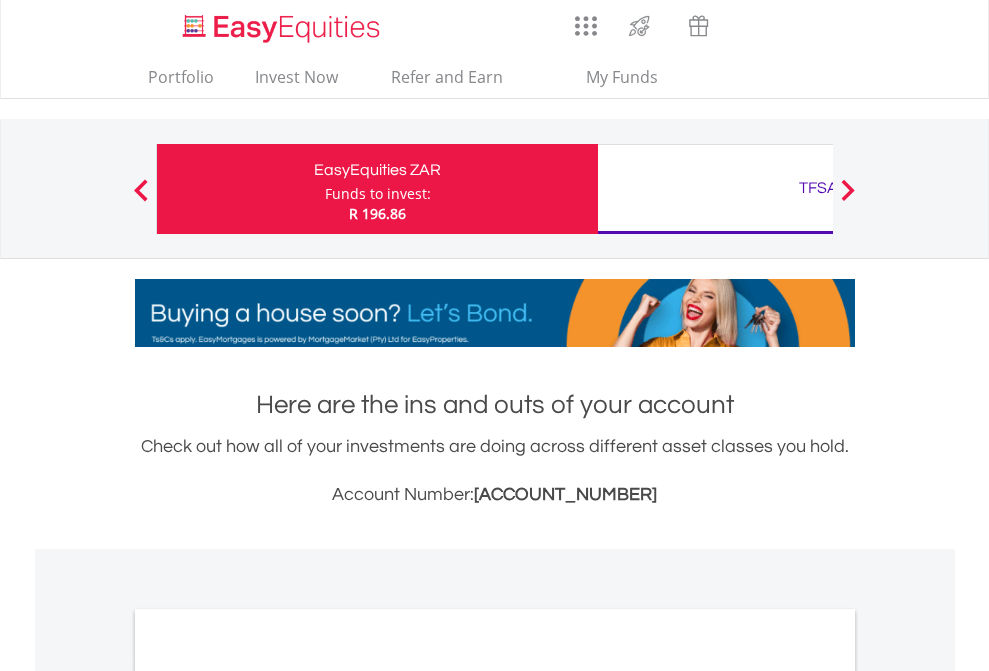 click on "Funds to invest:" at bounding box center (378, 194) 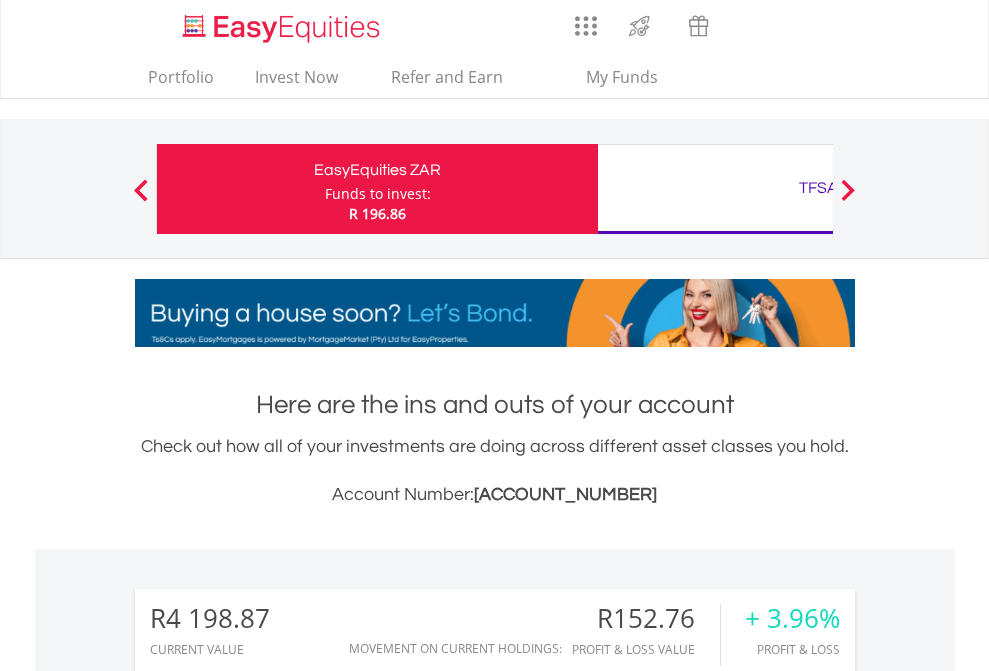 scroll, scrollTop: 999808, scrollLeft: 999687, axis: both 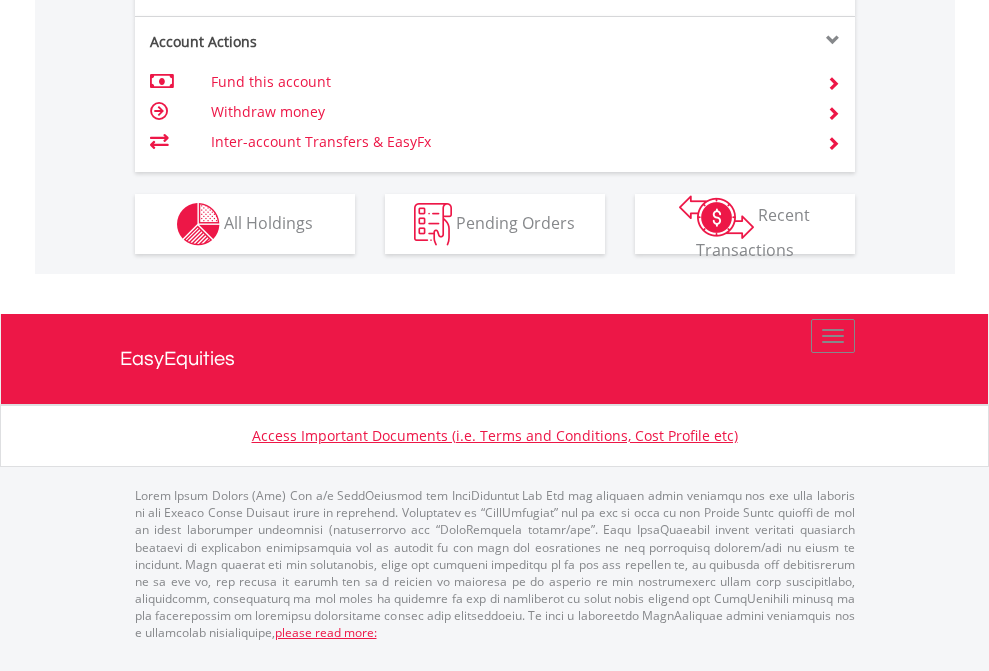 click on "Investment types" at bounding box center [706, -337] 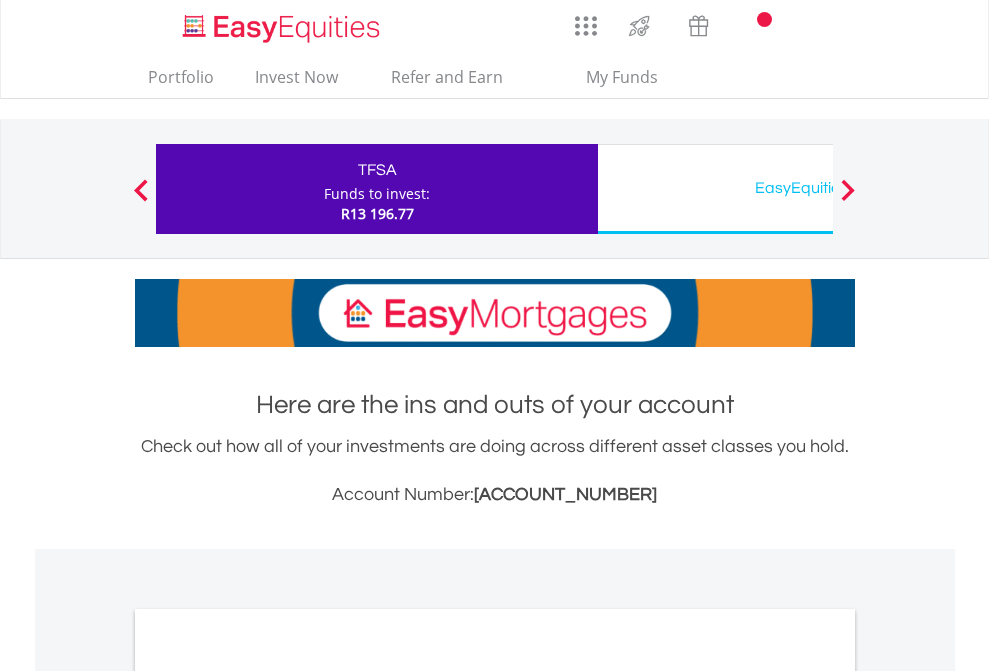 scroll, scrollTop: 0, scrollLeft: 0, axis: both 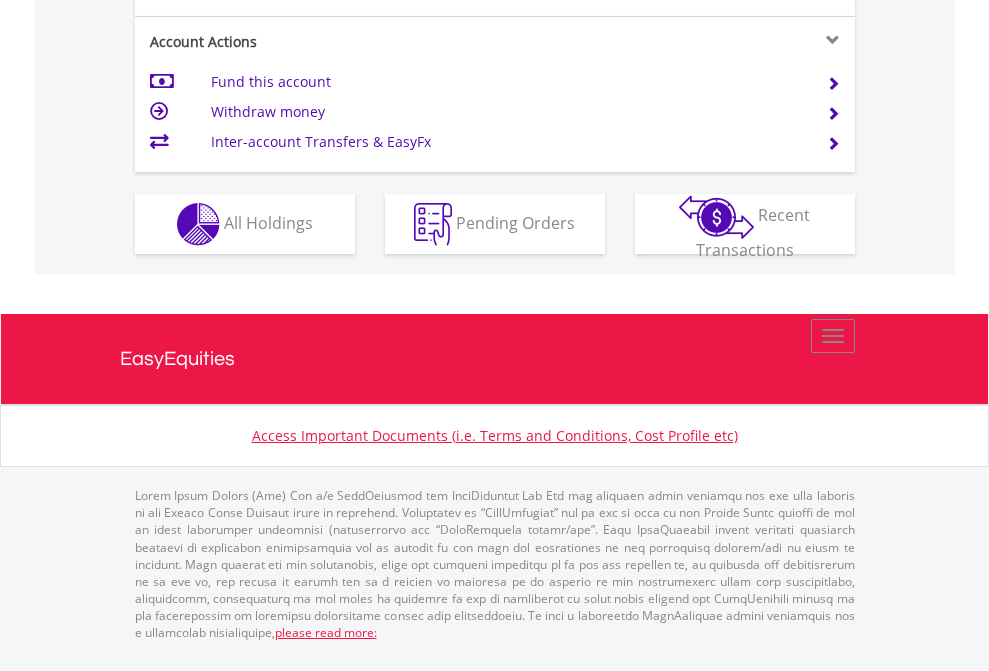 click on "Investment types" at bounding box center [706, -337] 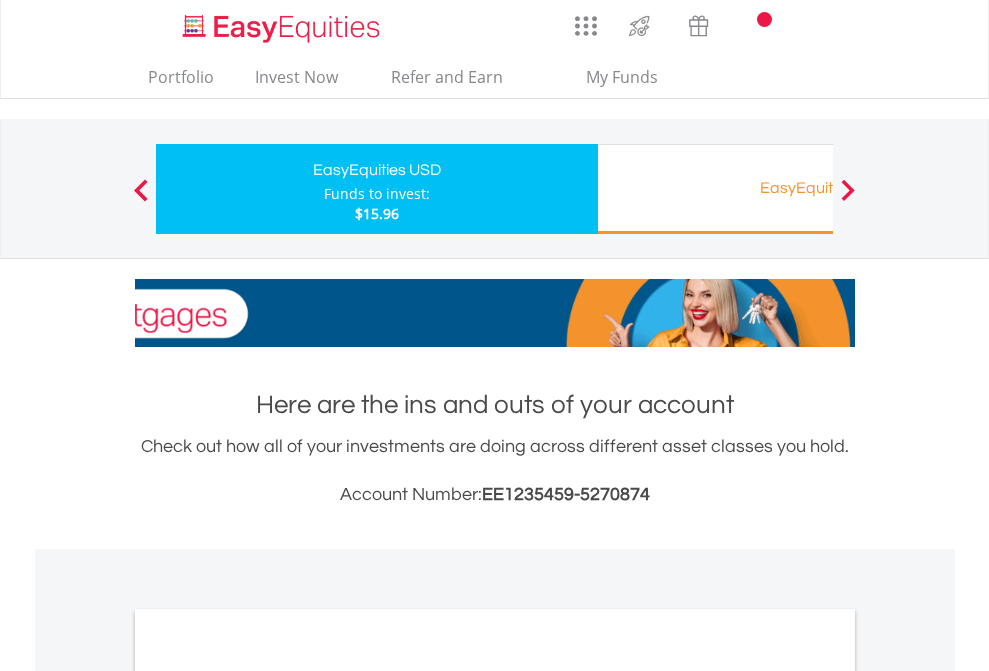 scroll, scrollTop: 0, scrollLeft: 0, axis: both 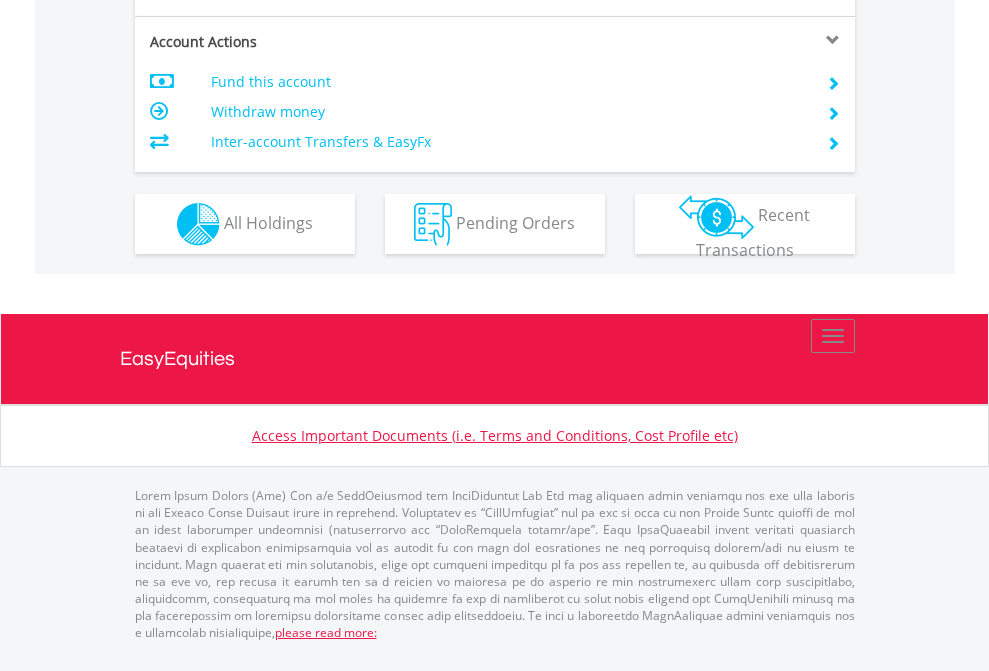 click on "Investment types" at bounding box center [706, -337] 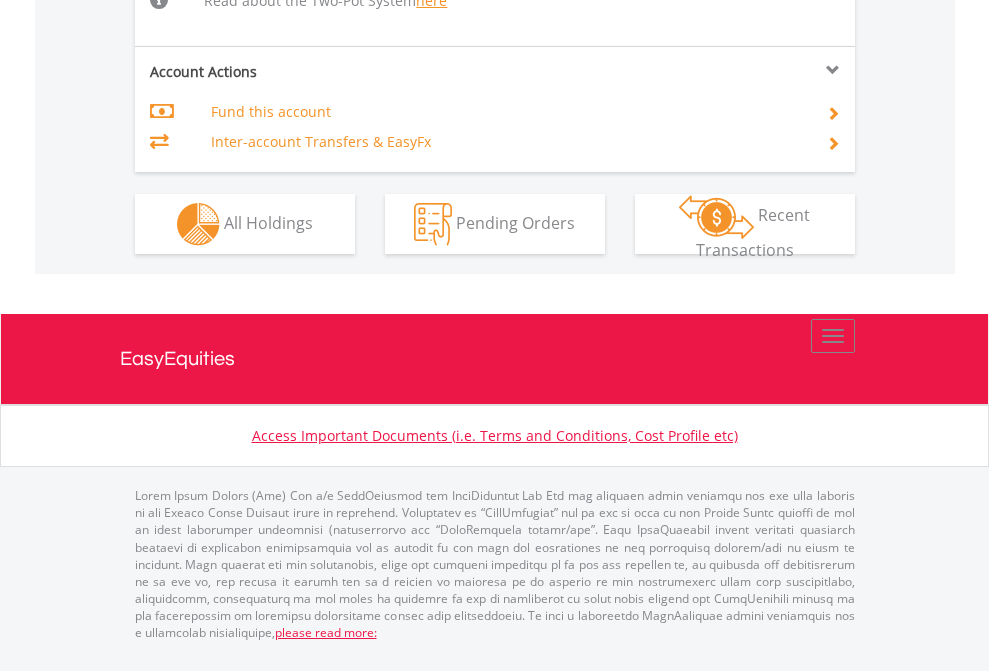scroll, scrollTop: 2034, scrollLeft: 0, axis: vertical 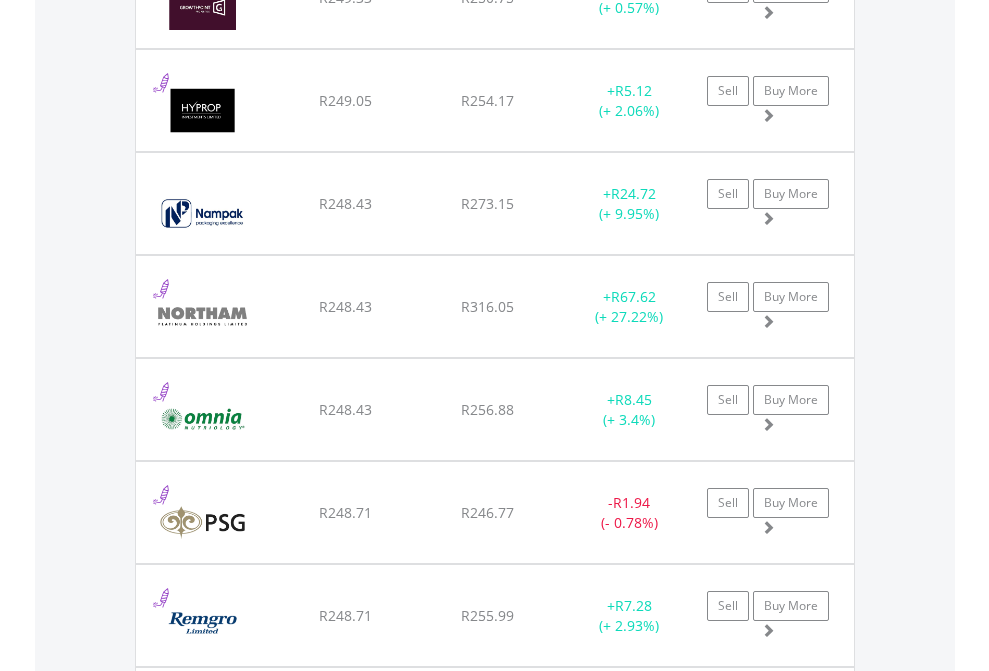 click on "TFSA" at bounding box center [818, -2037] 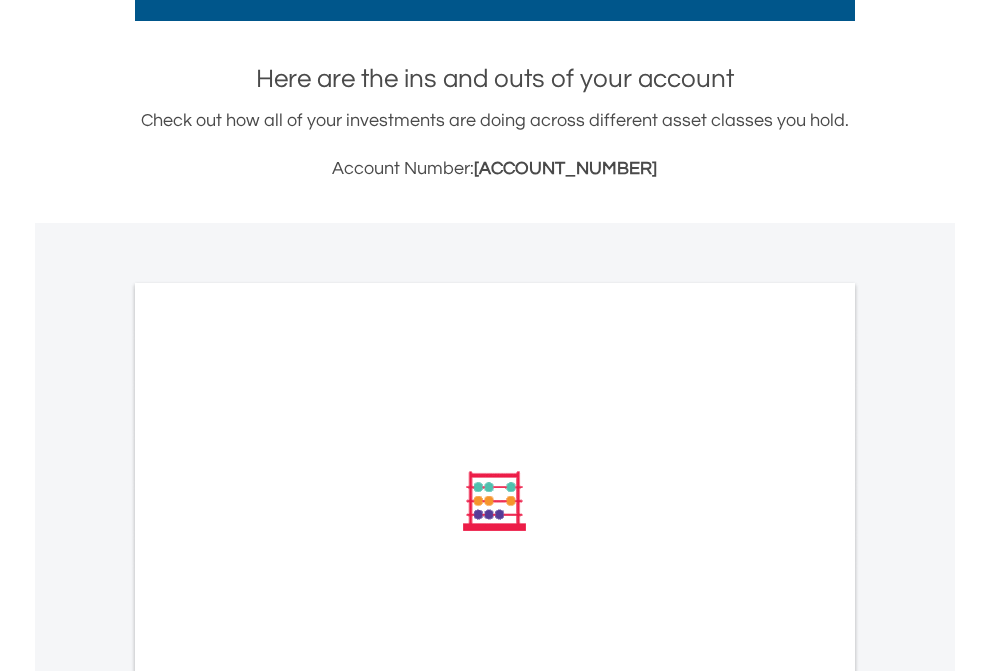 click on "All Holdings" at bounding box center [268, 770] 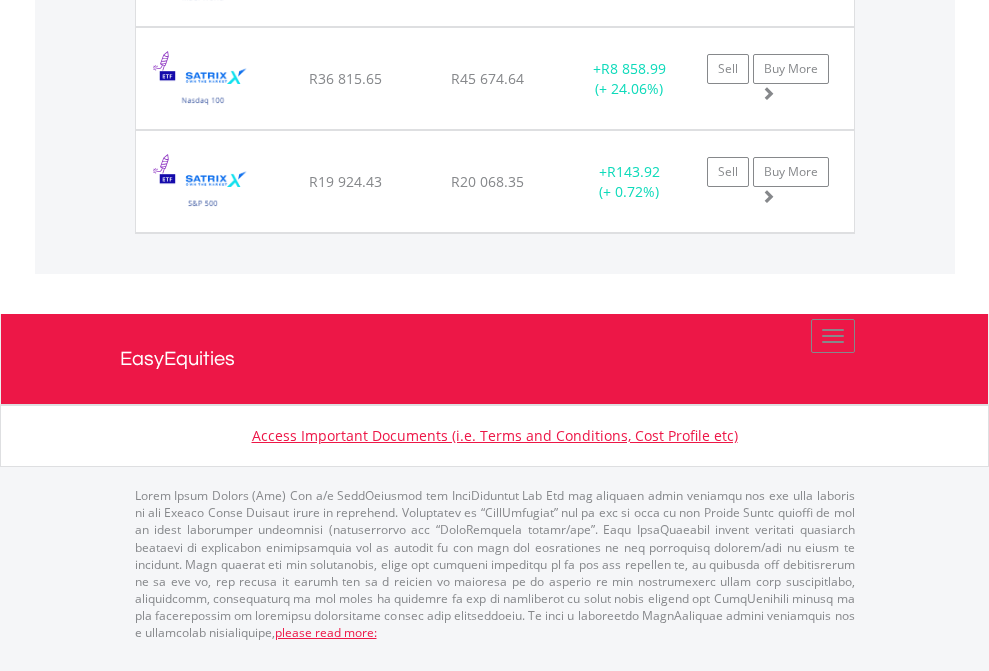 click on "EasyEquities USD" at bounding box center (818, -1277) 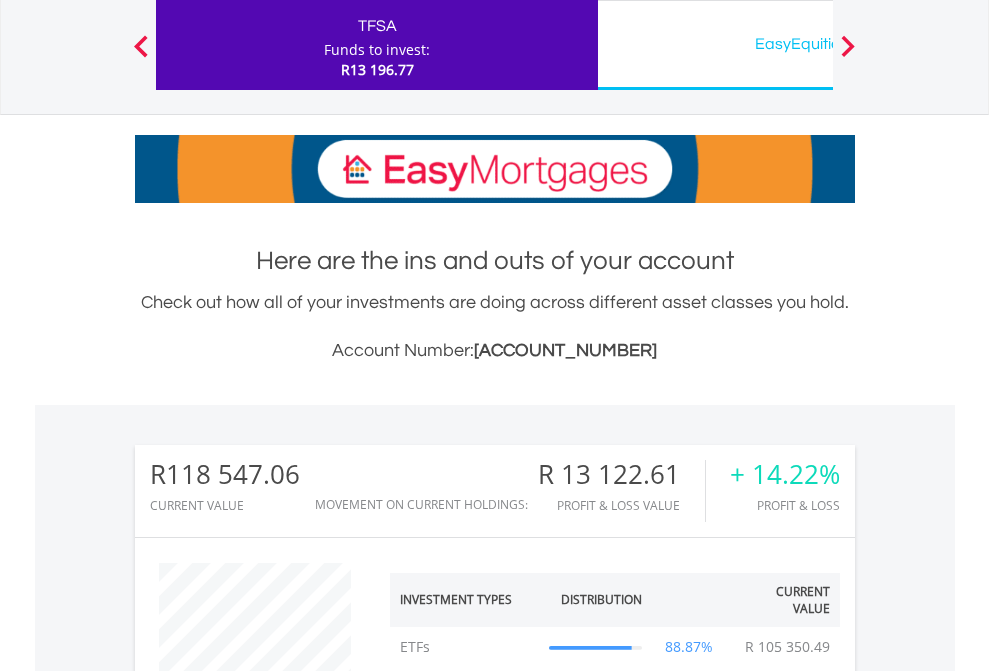 scroll, scrollTop: 999808, scrollLeft: 999687, axis: both 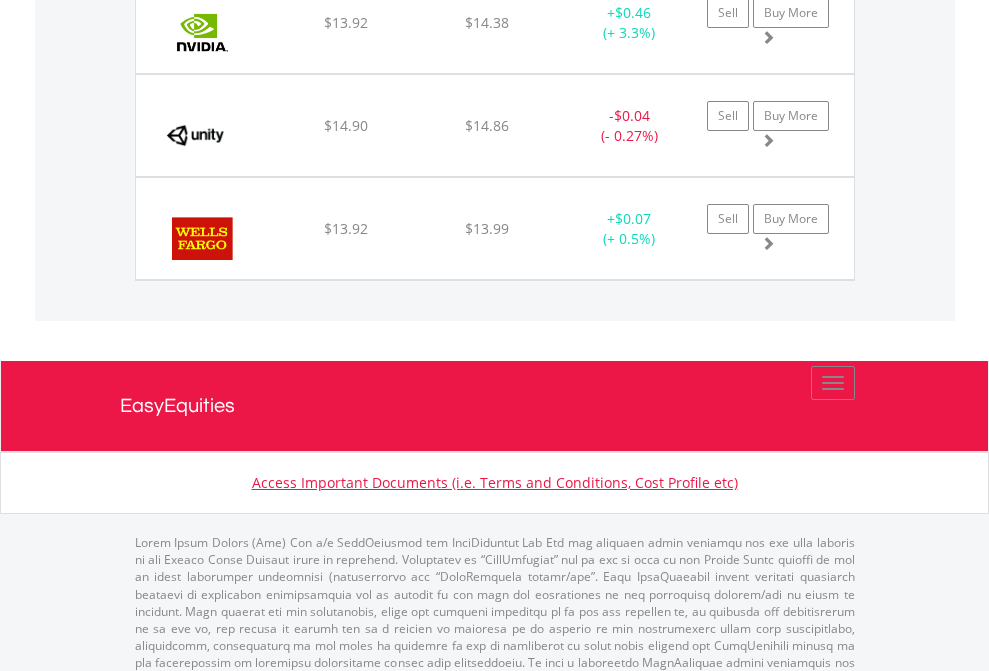 click on "EasyEquities RA" at bounding box center [818, -1745] 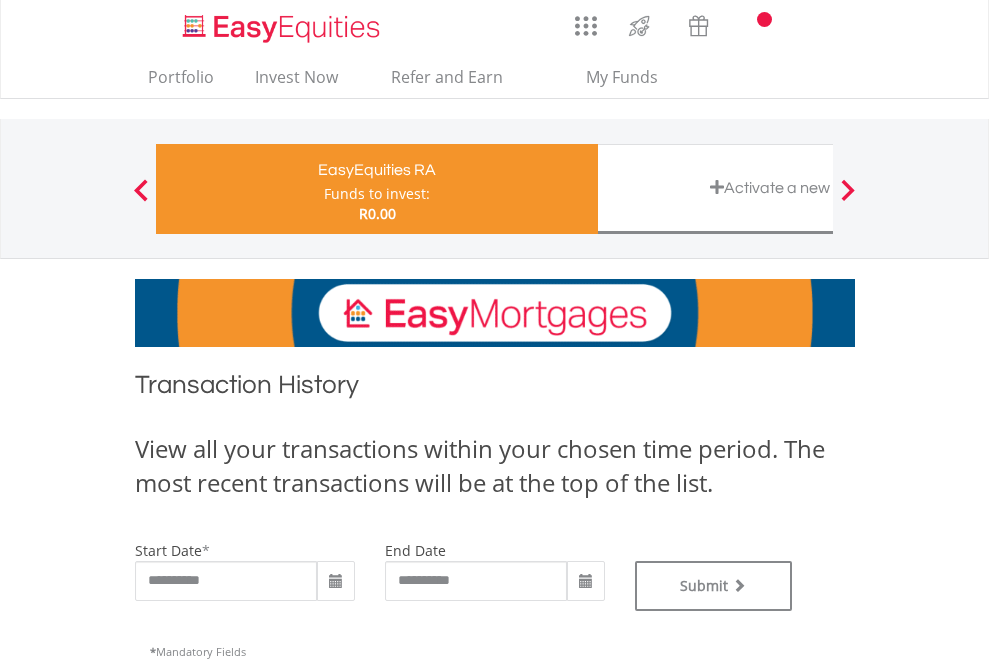 scroll, scrollTop: 0, scrollLeft: 0, axis: both 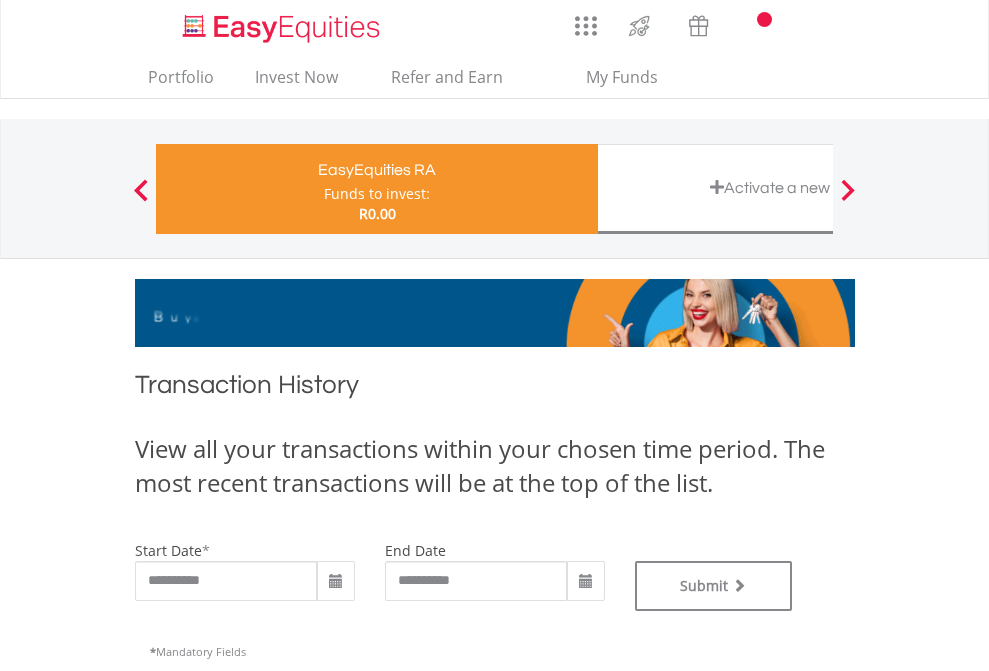 type on "**********" 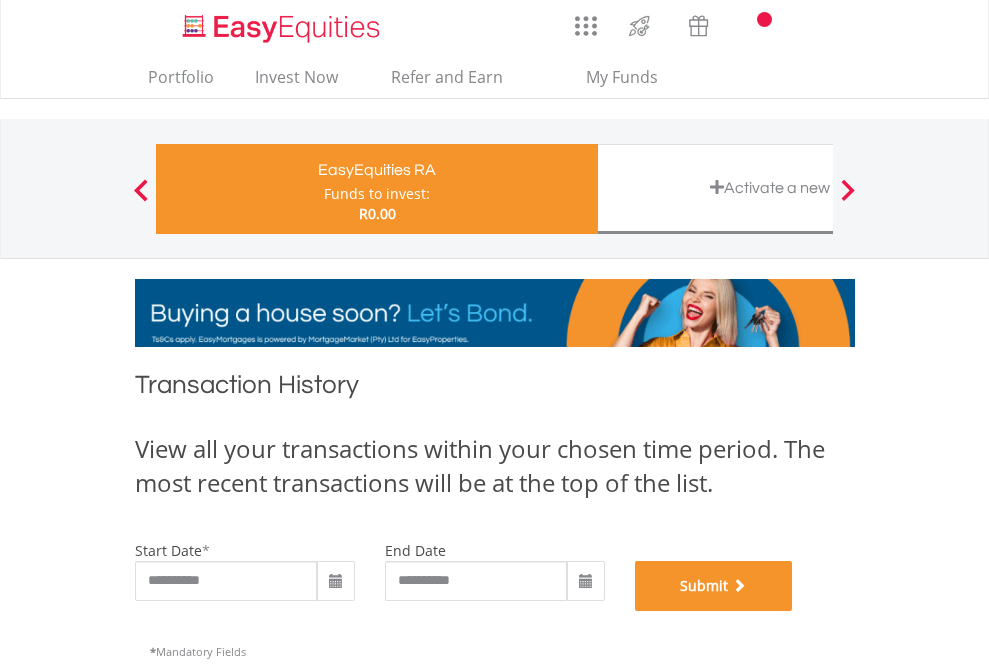 click on "Submit" at bounding box center (714, 586) 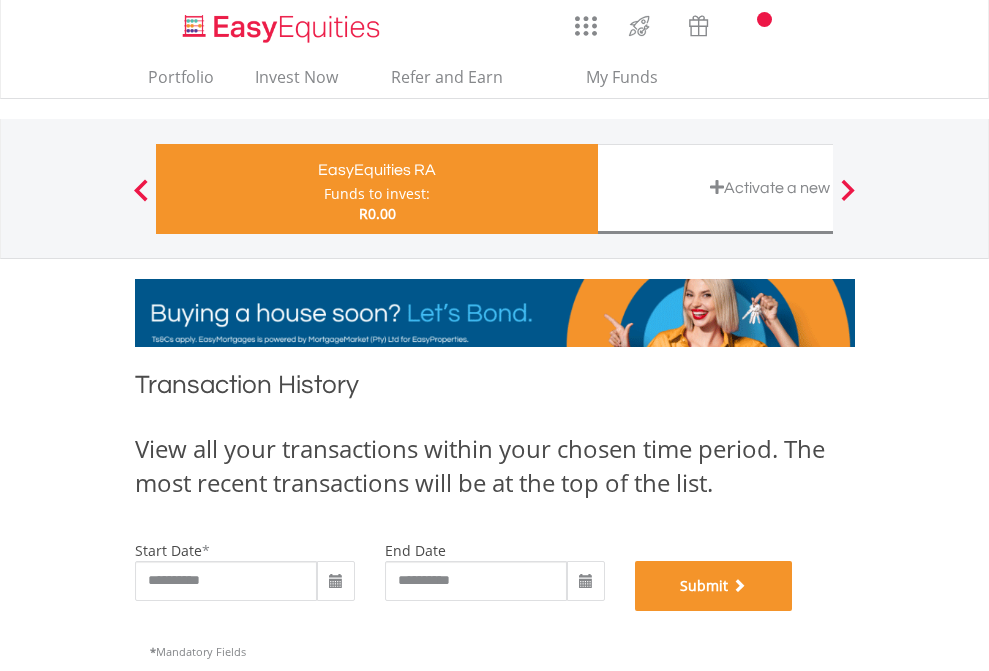 scroll, scrollTop: 811, scrollLeft: 0, axis: vertical 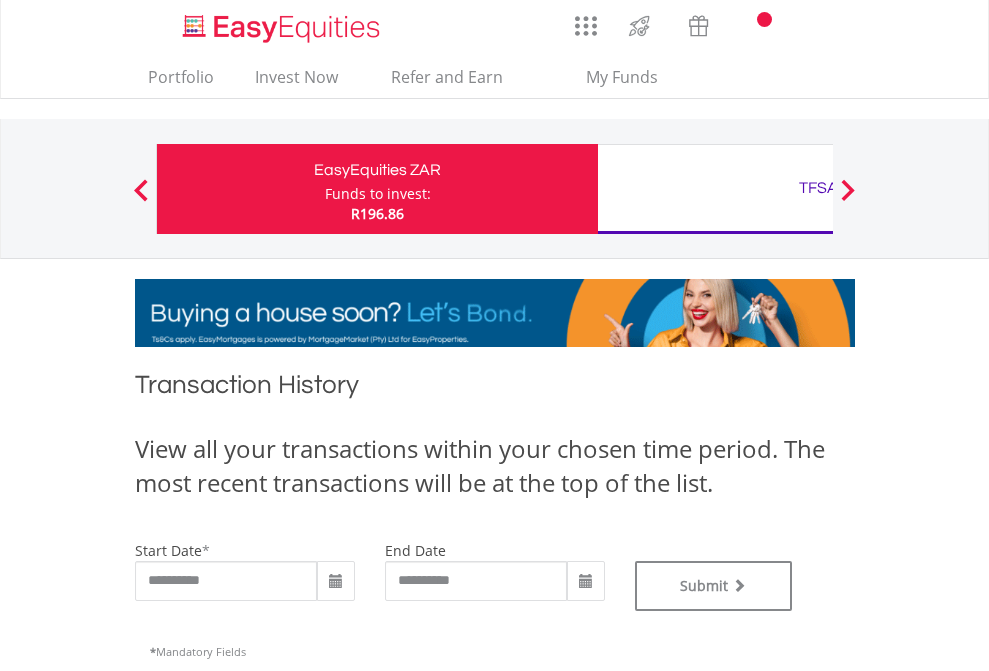 click on "TFSA" at bounding box center [818, 188] 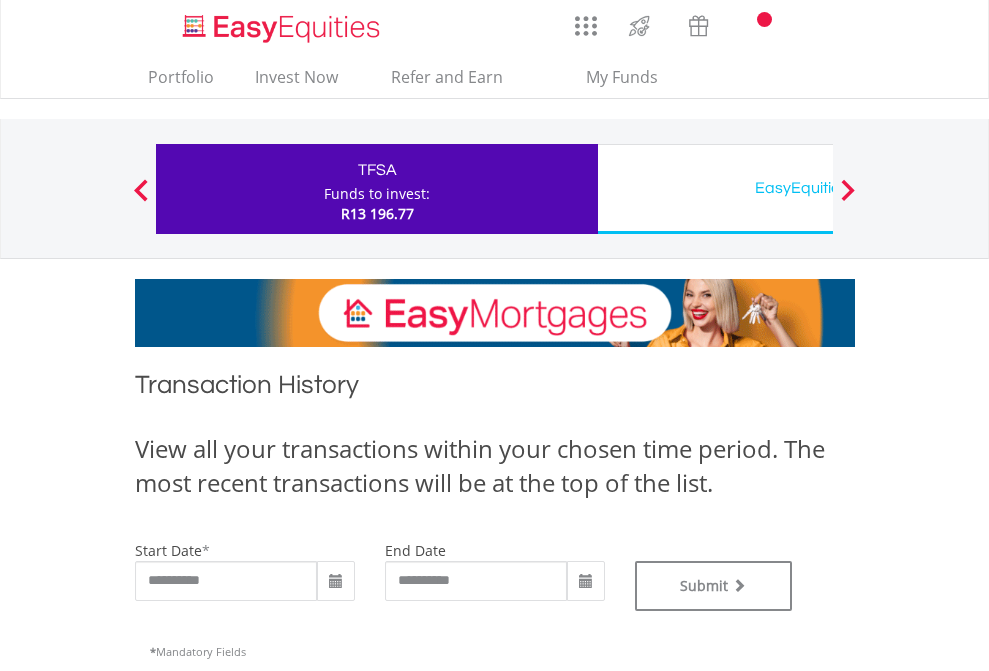 scroll, scrollTop: 0, scrollLeft: 0, axis: both 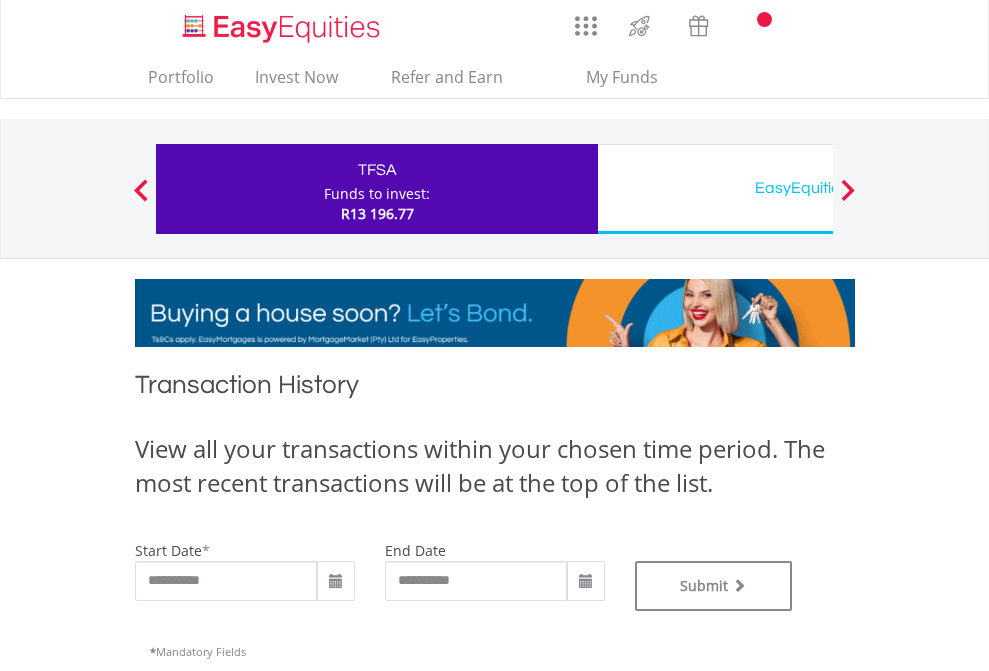 type on "**********" 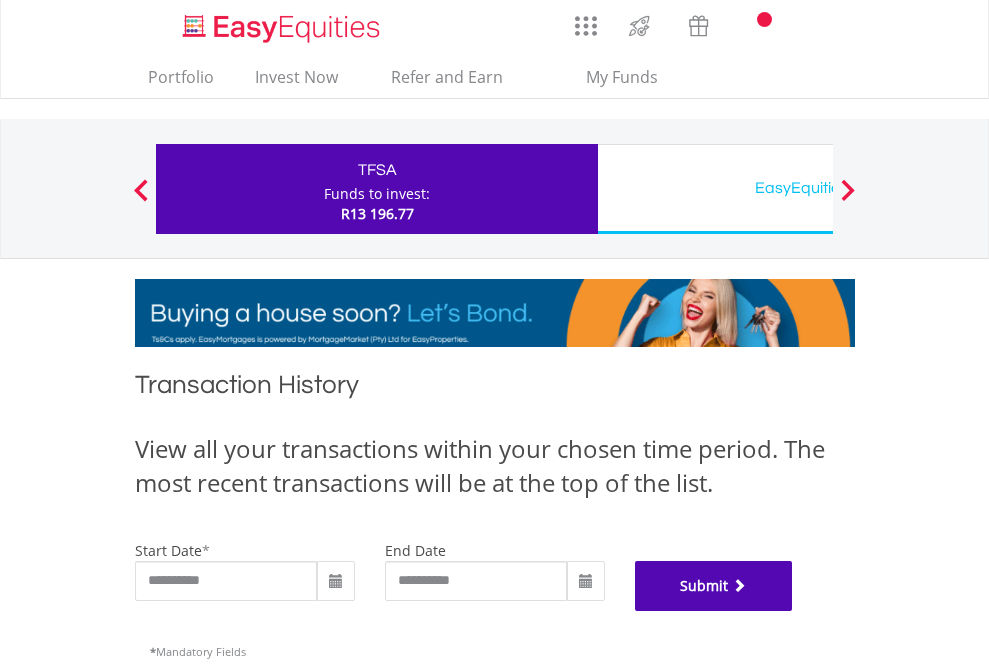 click on "Submit" at bounding box center (714, 586) 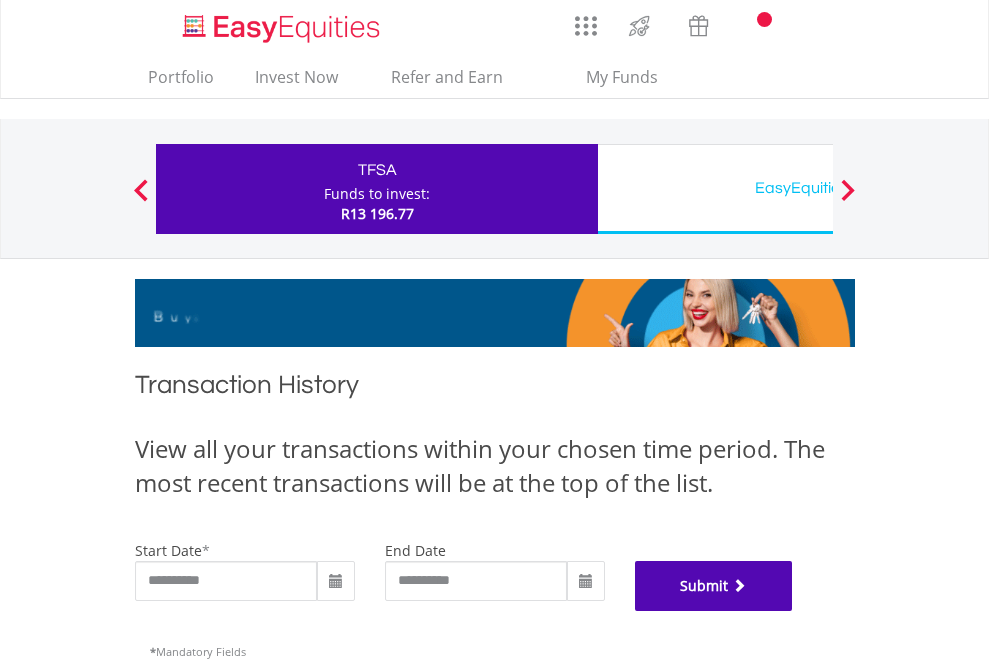 scroll, scrollTop: 811, scrollLeft: 0, axis: vertical 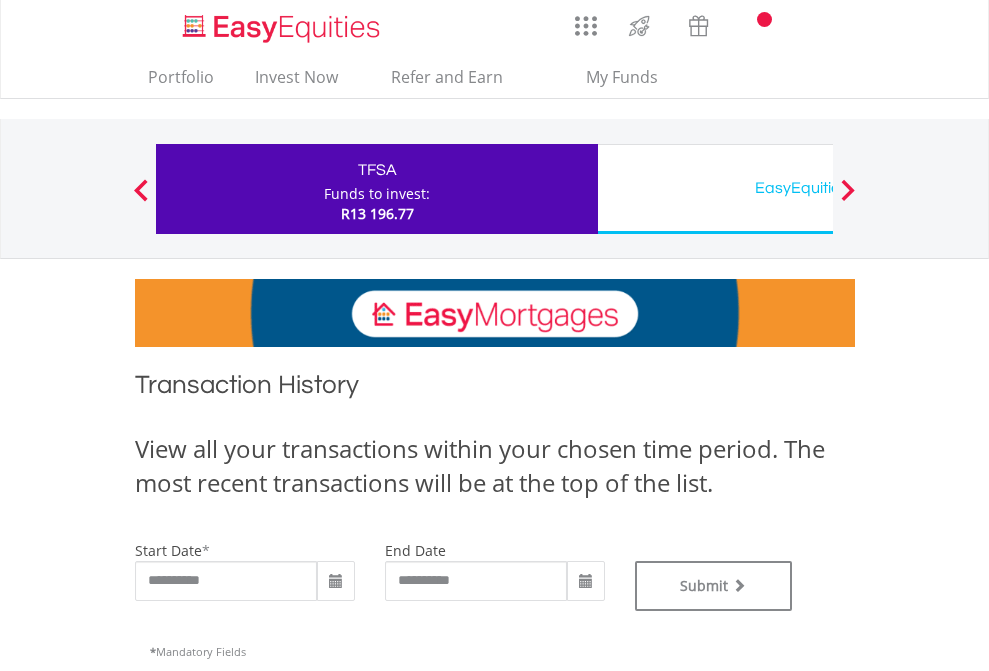 click on "EasyEquities USD" at bounding box center [818, 188] 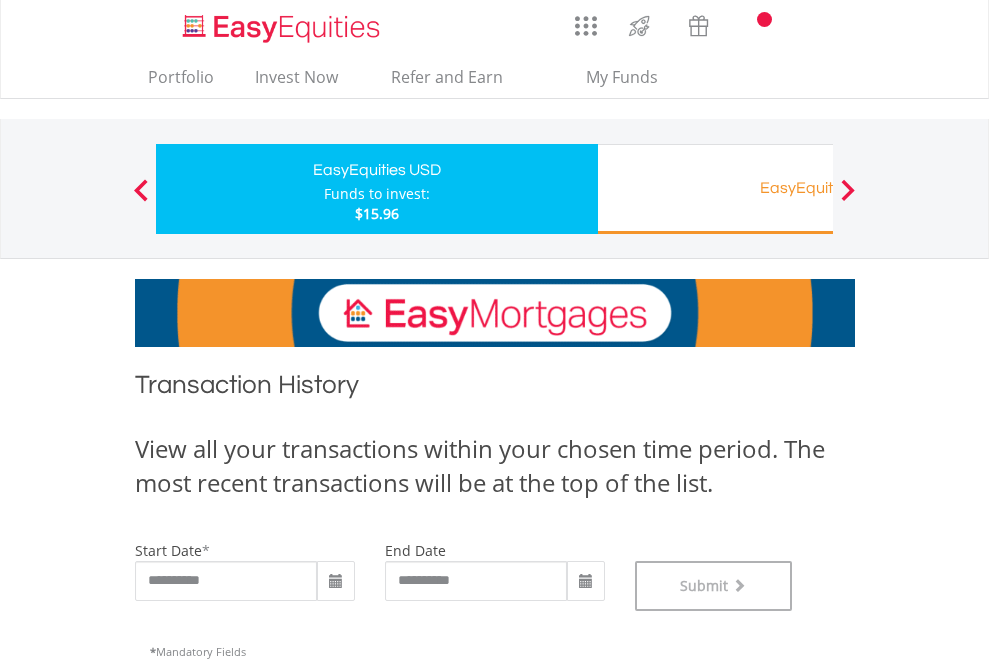 scroll, scrollTop: 811, scrollLeft: 0, axis: vertical 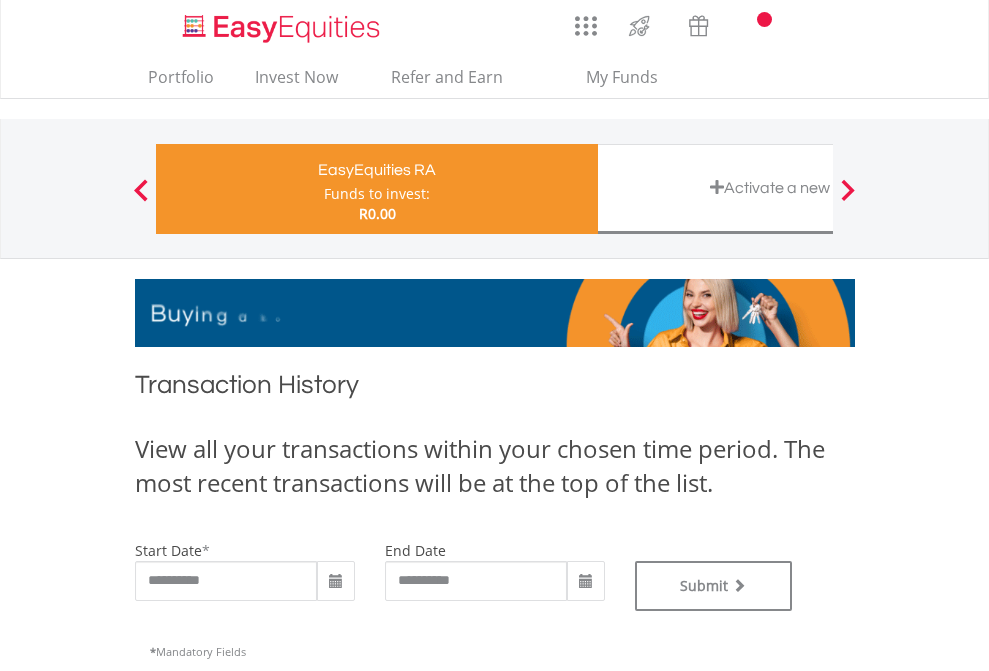 type on "**********" 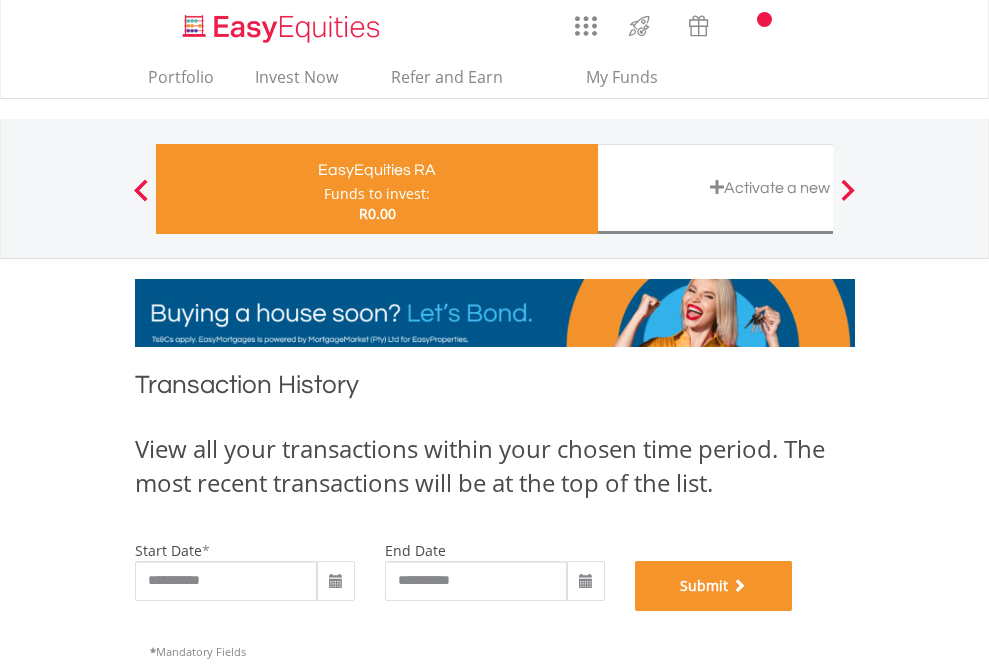 click on "Submit" at bounding box center (714, 586) 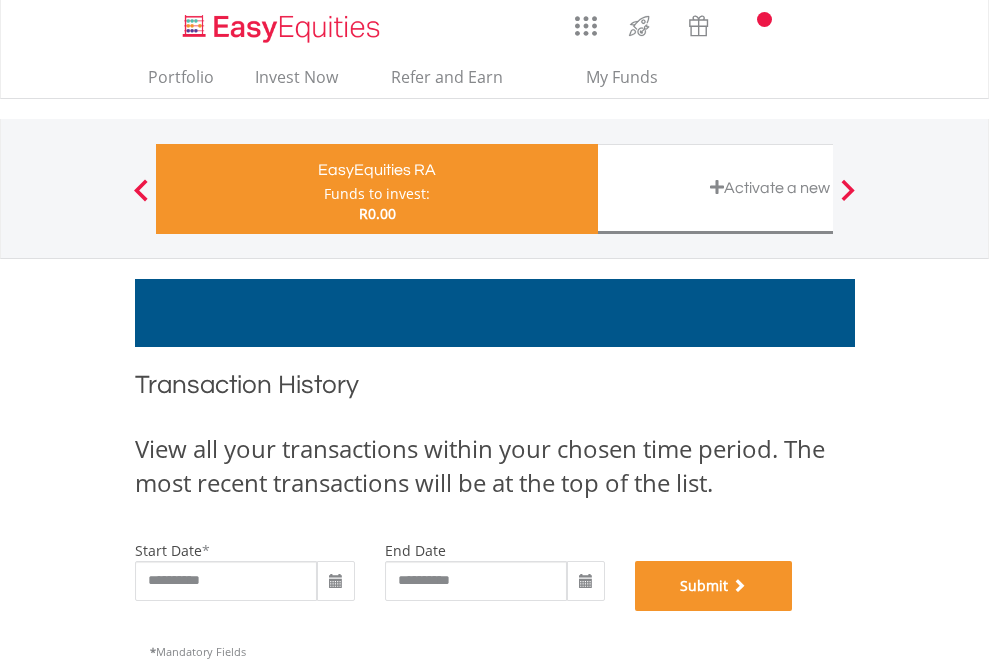 scroll, scrollTop: 811, scrollLeft: 0, axis: vertical 